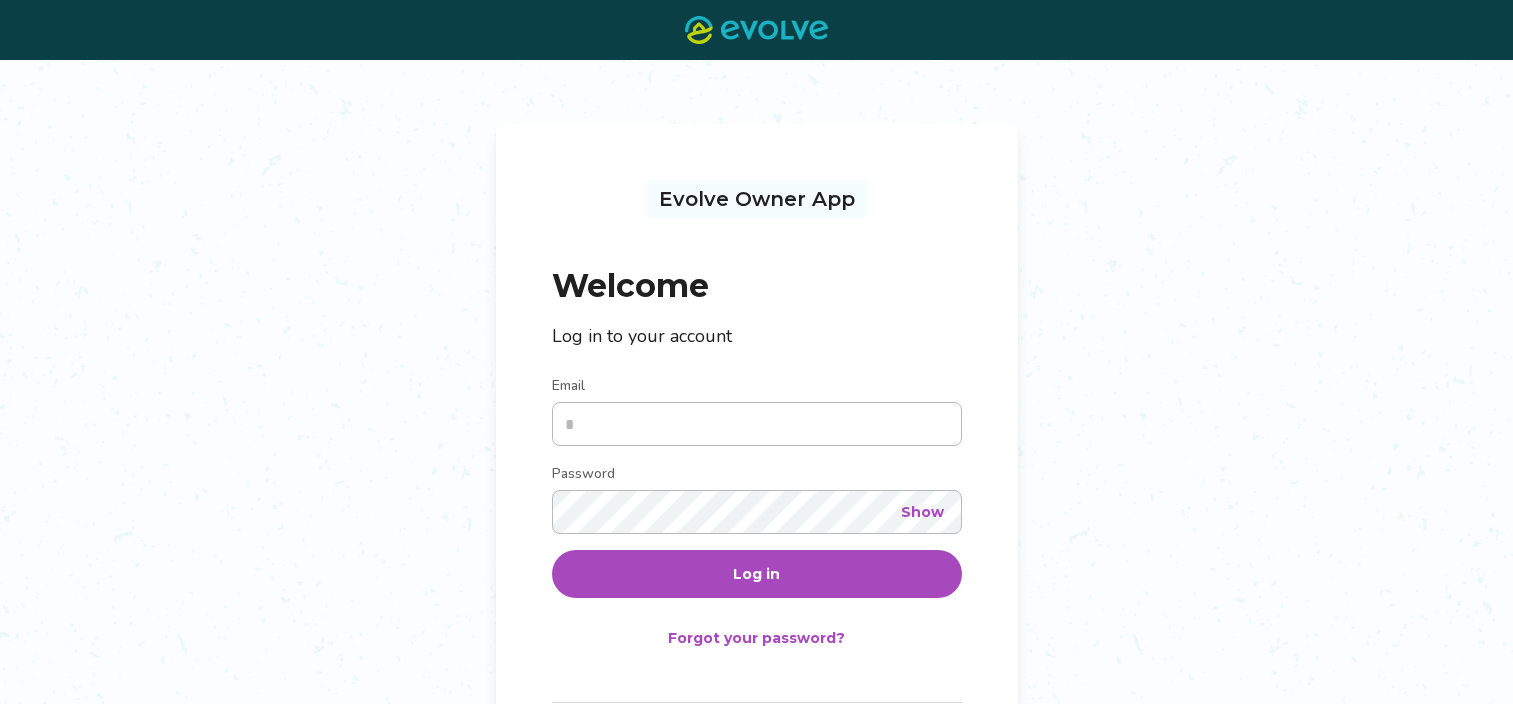 scroll, scrollTop: 0, scrollLeft: 0, axis: both 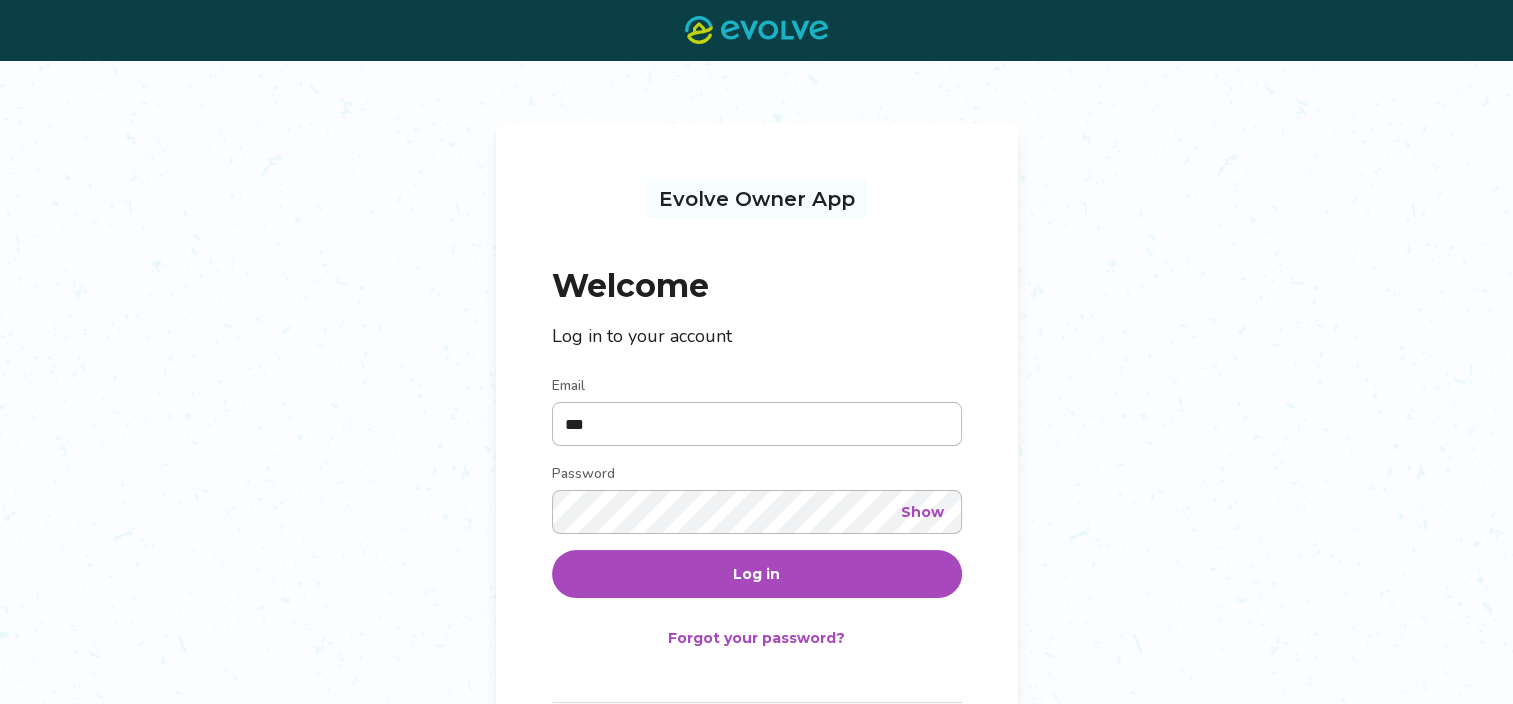 type on "**********" 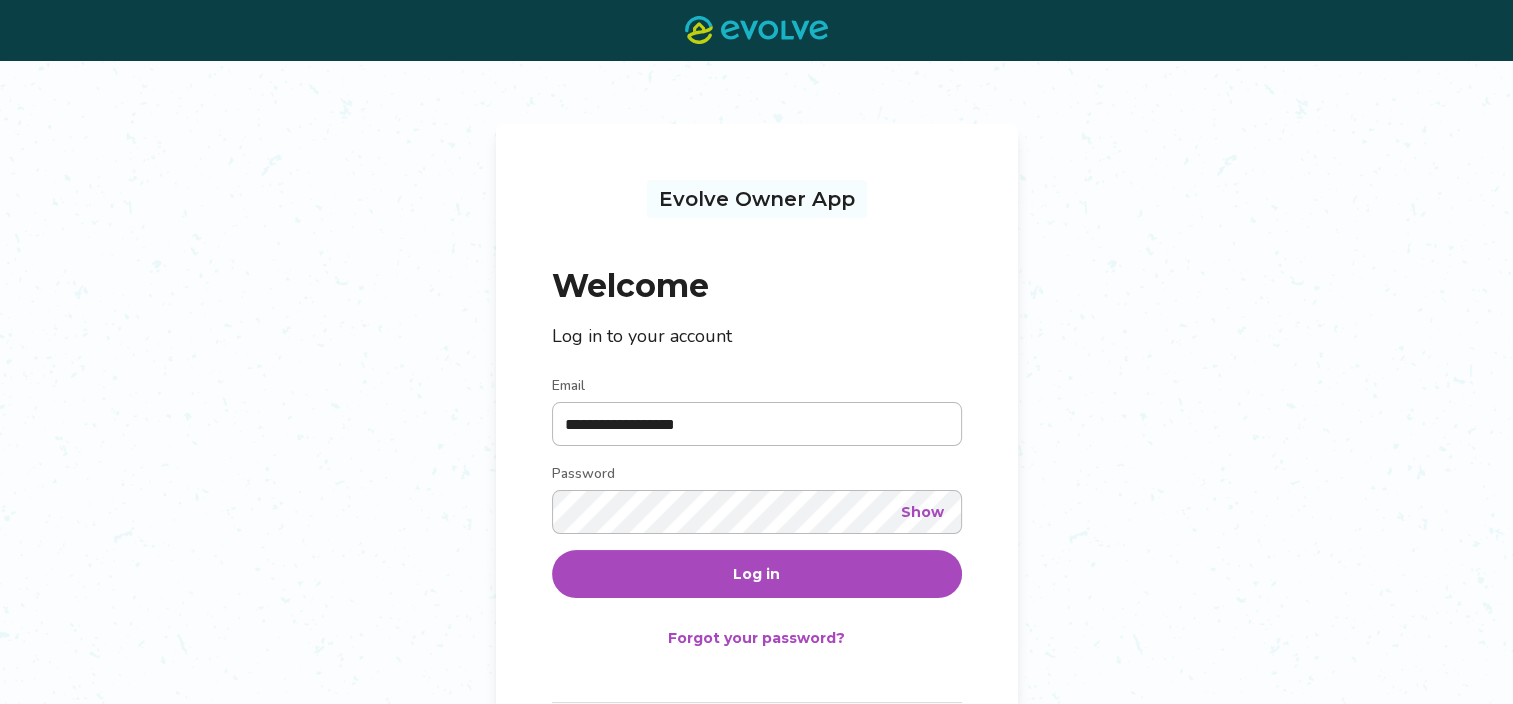 click on "Show" at bounding box center [922, 512] 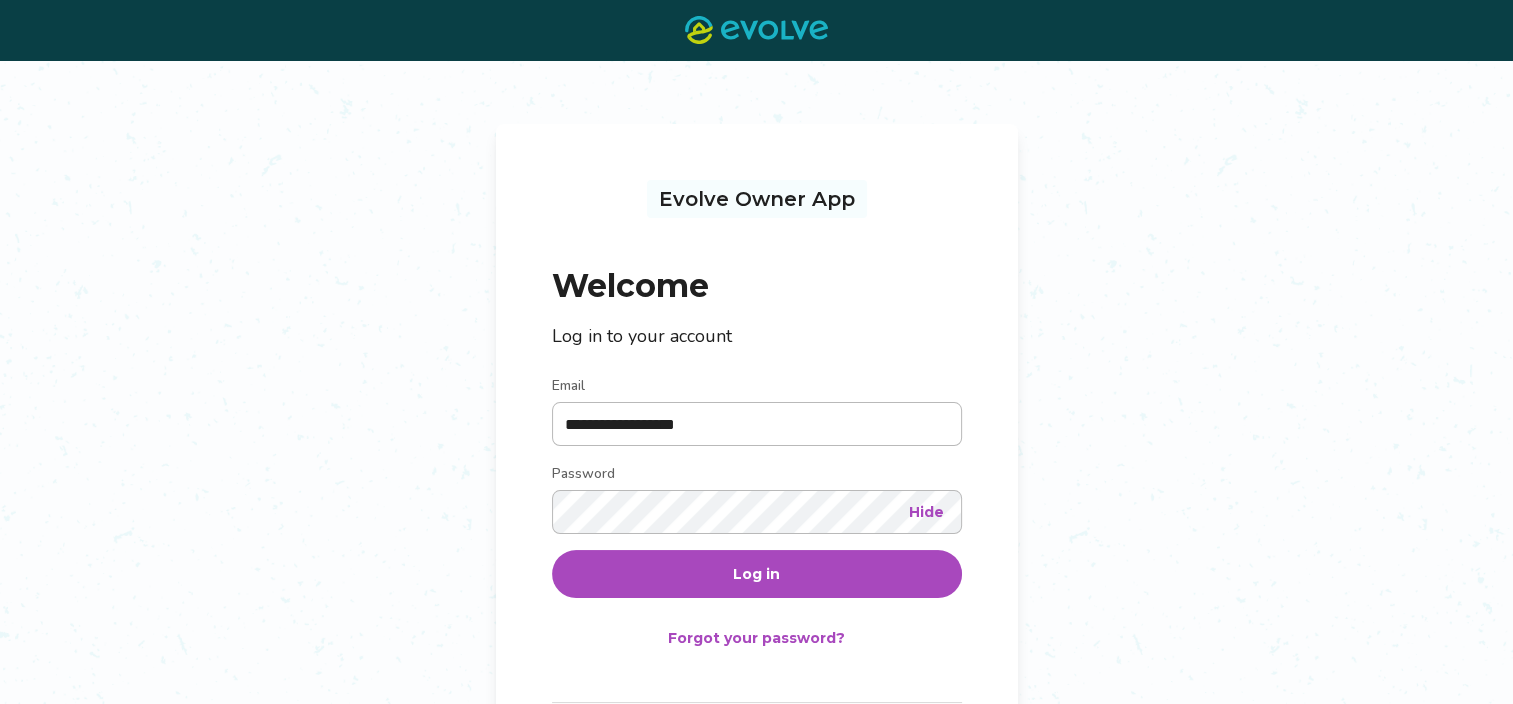click on "Log in" at bounding box center [757, 574] 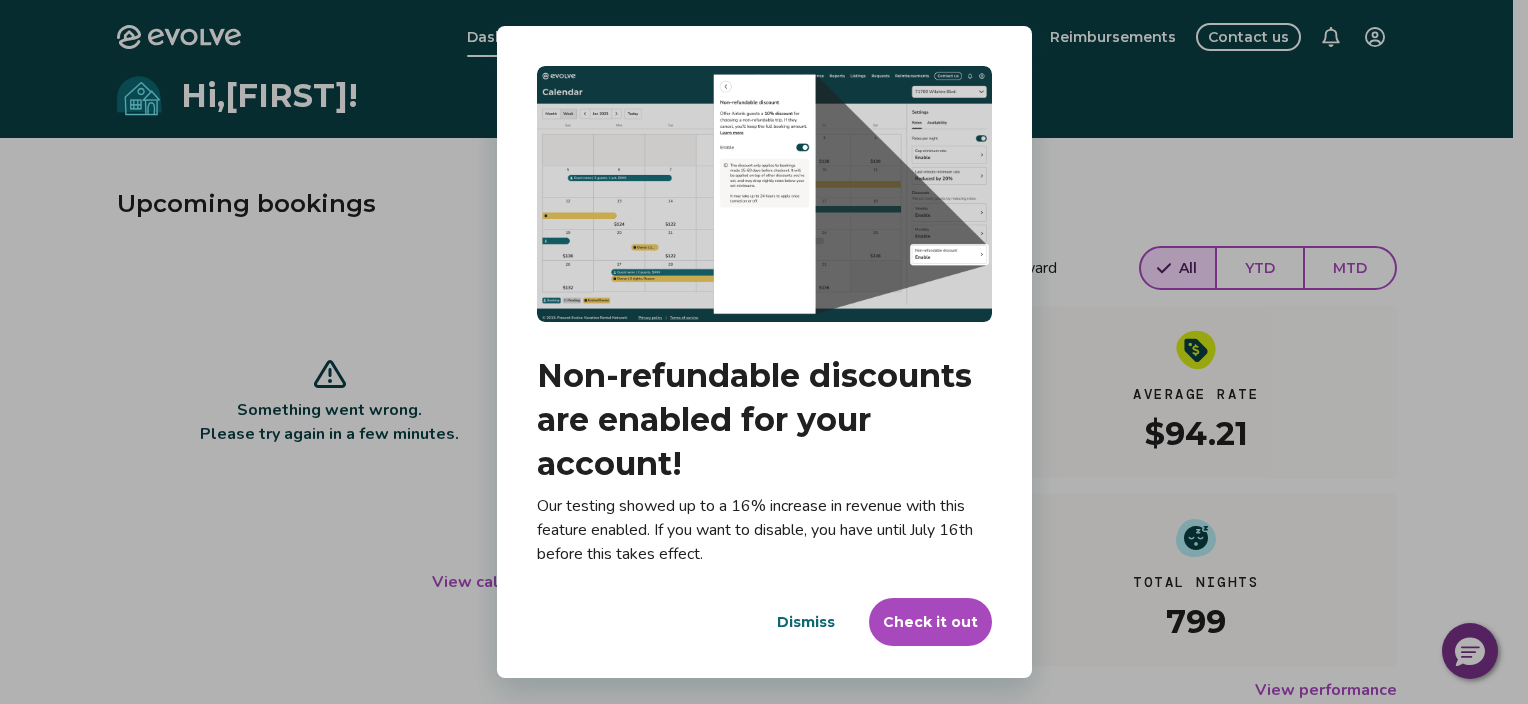 click on "Check it out" at bounding box center [930, 622] 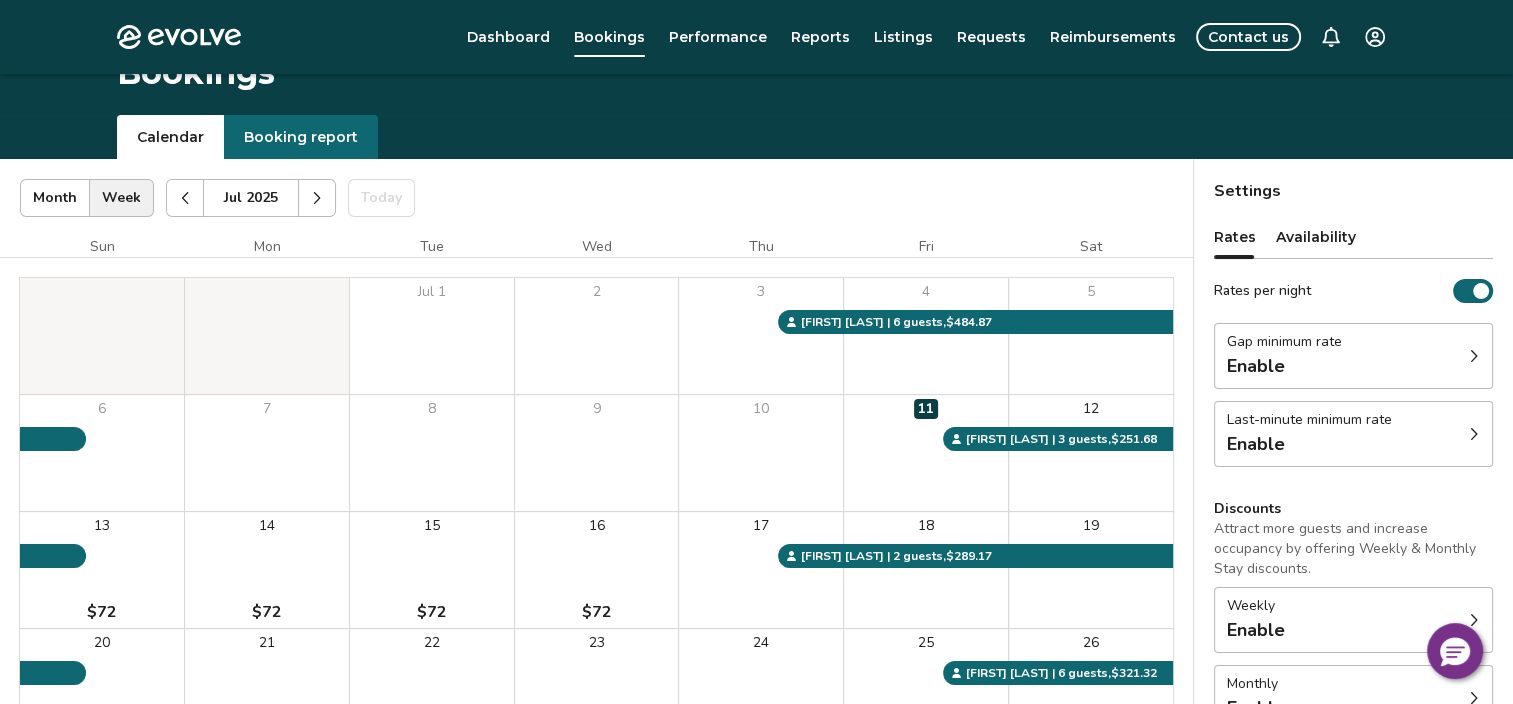scroll, scrollTop: 0, scrollLeft: 0, axis: both 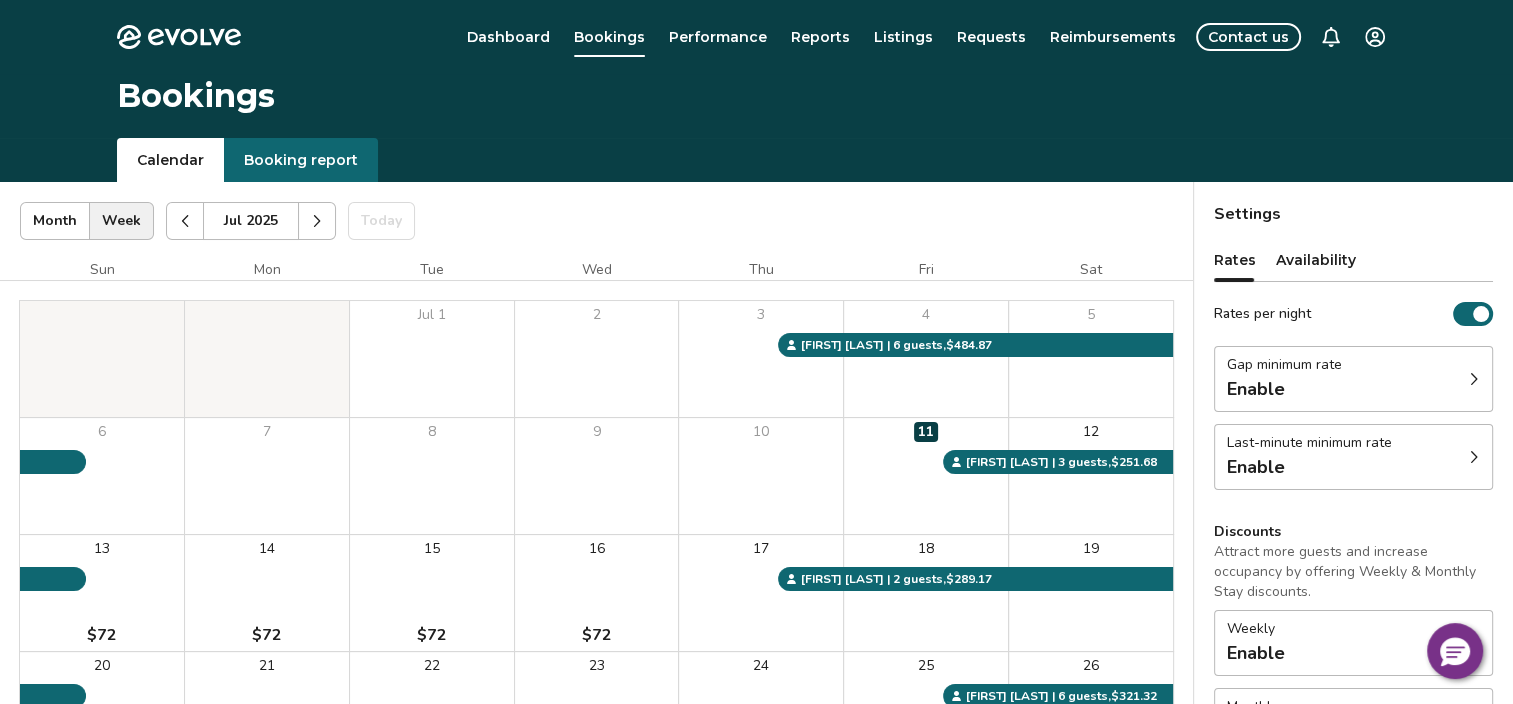 click 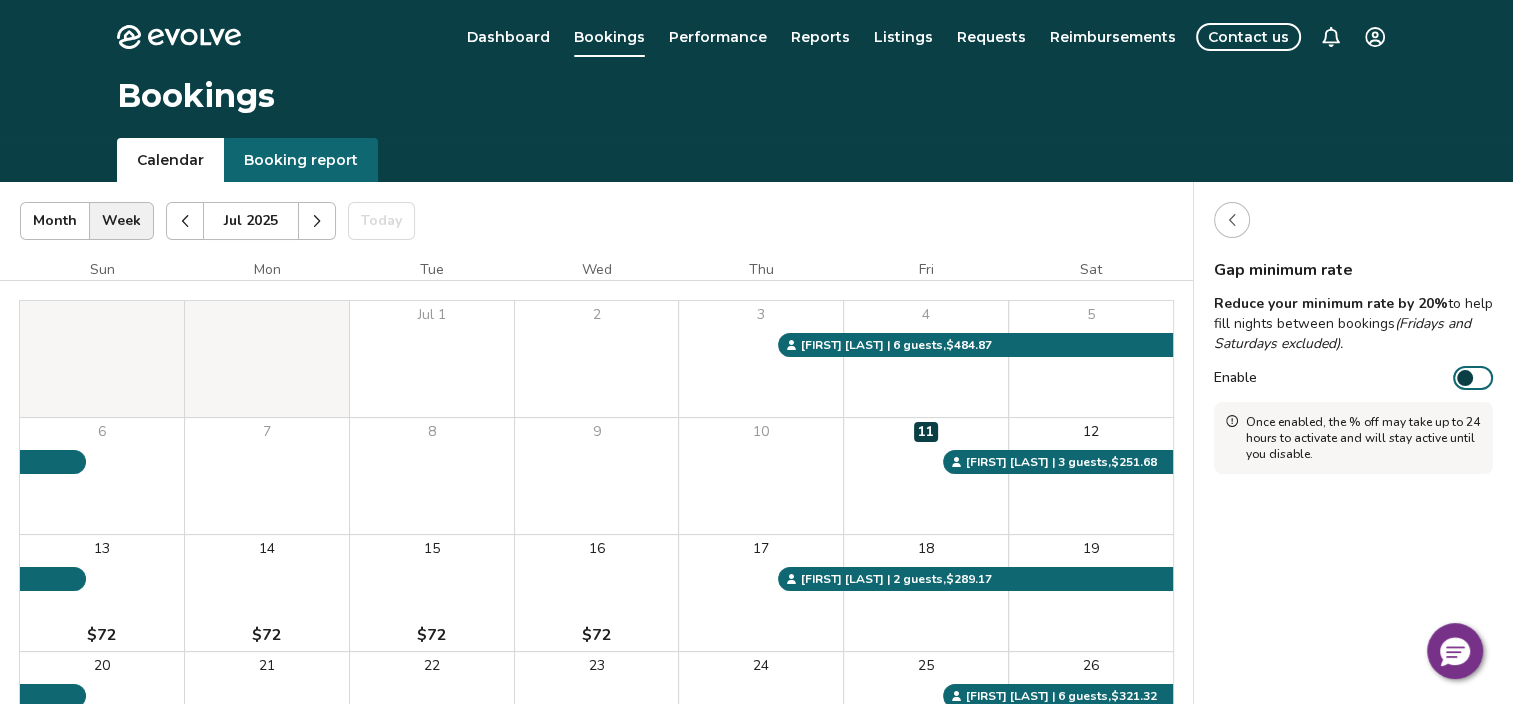 click at bounding box center [1465, 378] 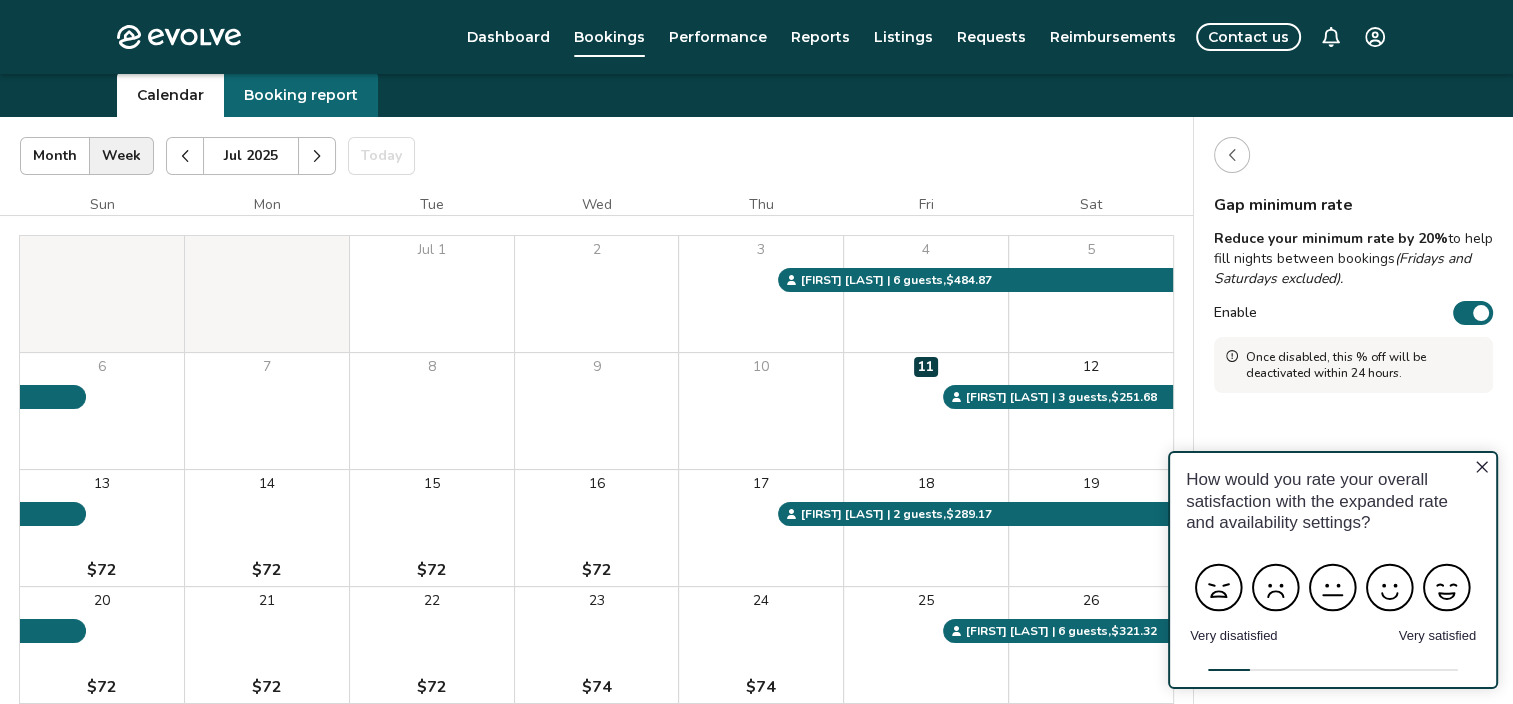 scroll, scrollTop: 100, scrollLeft: 0, axis: vertical 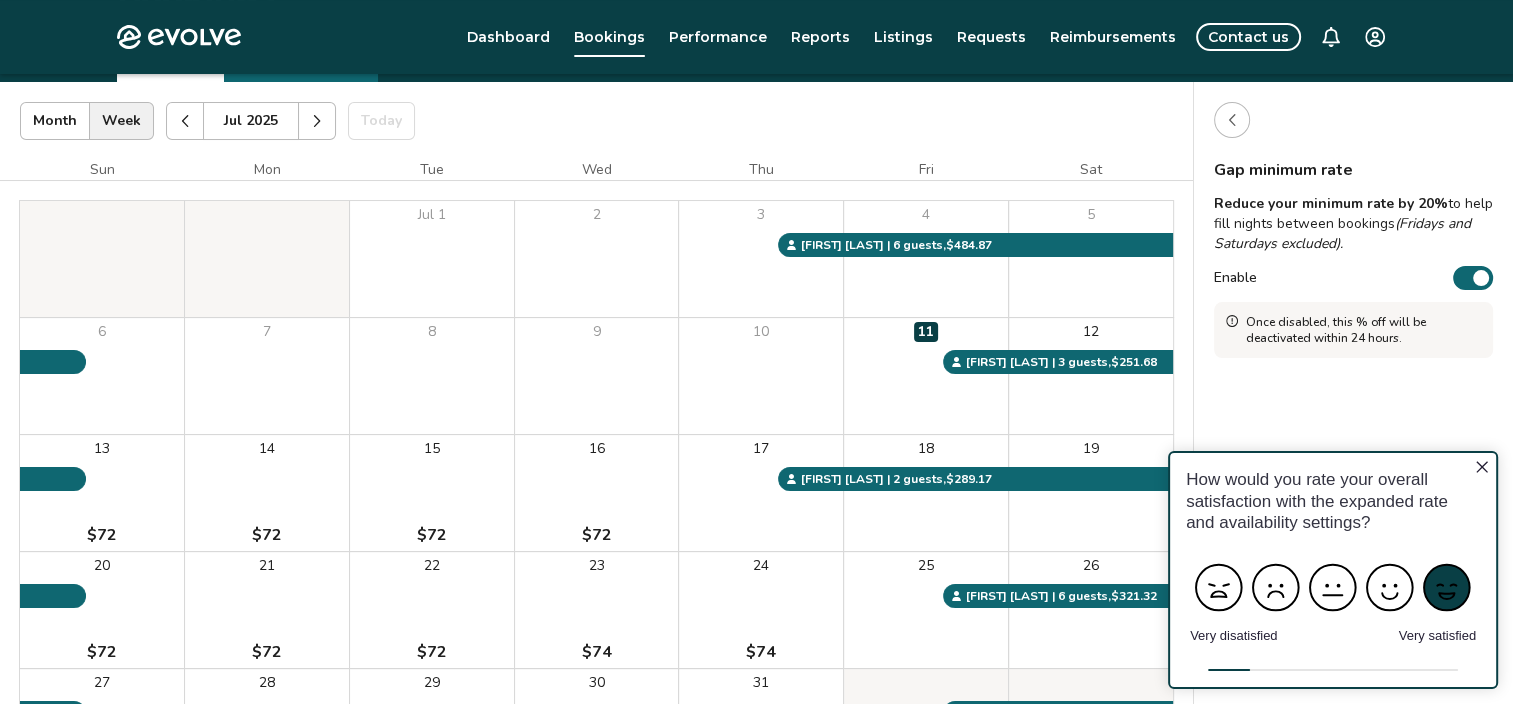 click 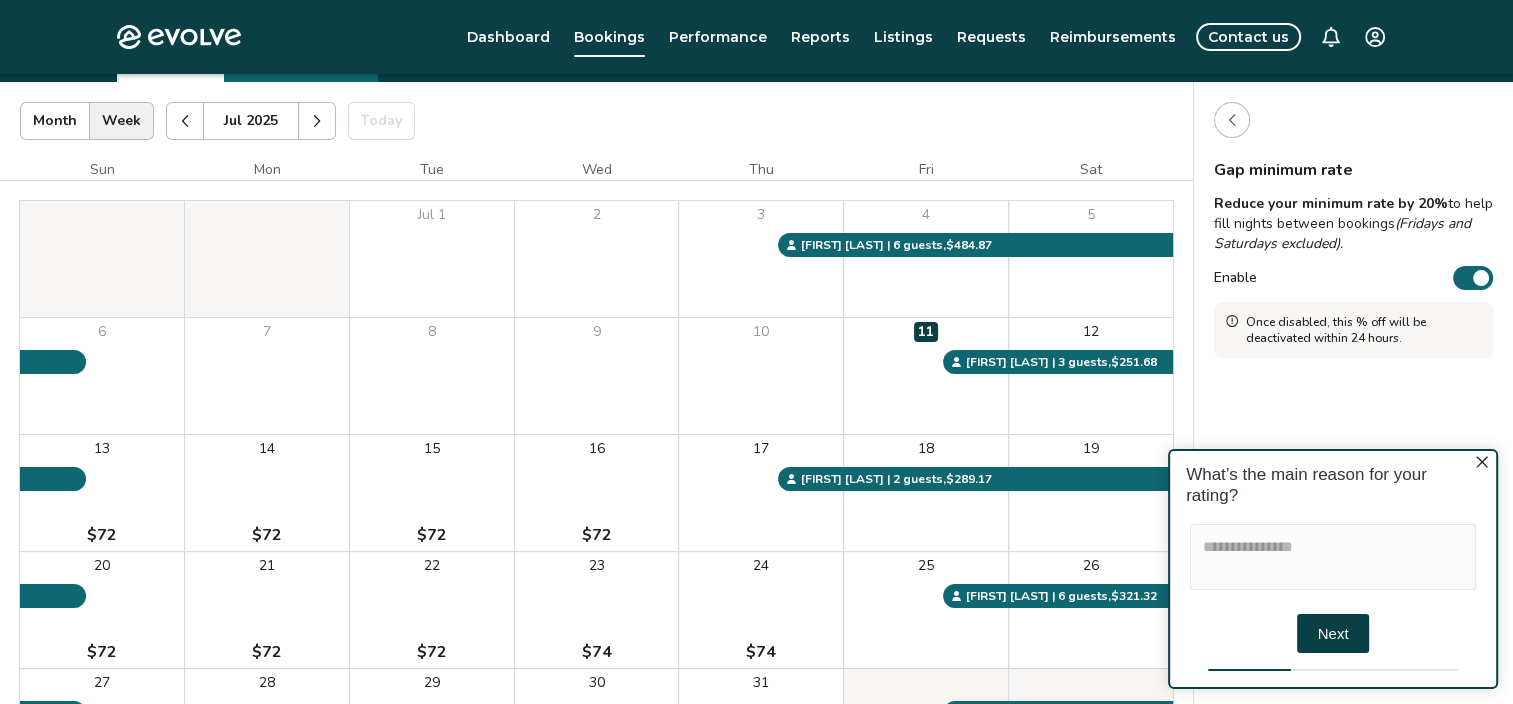 click on "Next" at bounding box center [1333, 632] 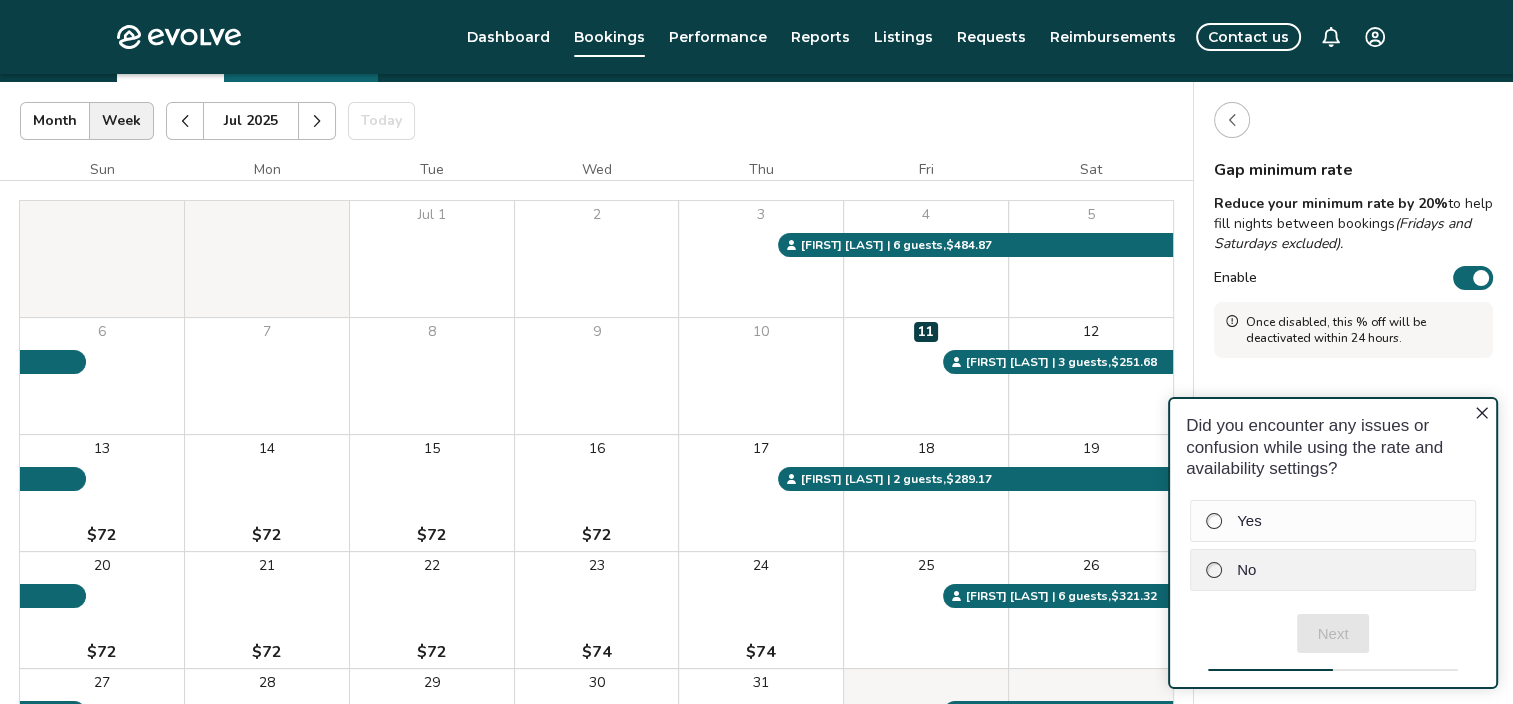 click at bounding box center [1214, 569] 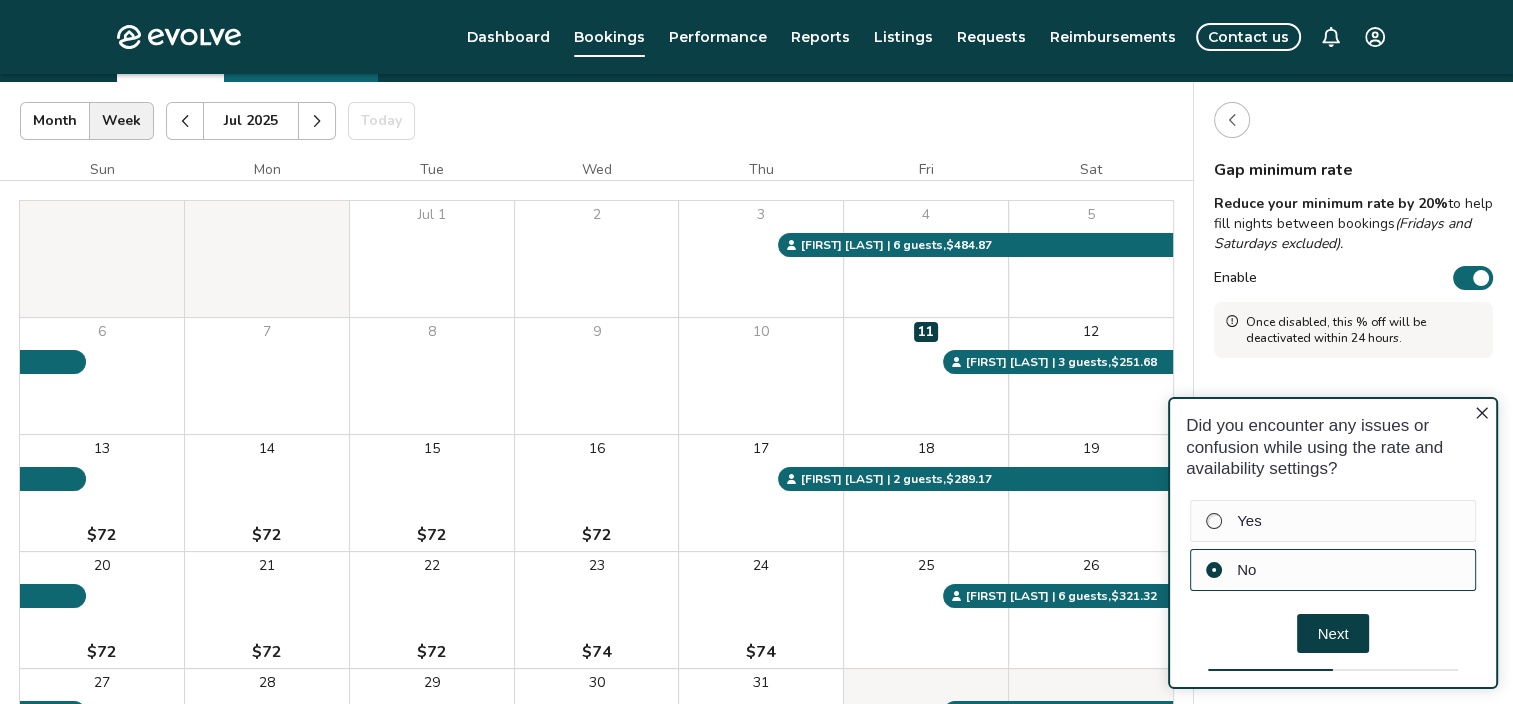click on "Next" at bounding box center (1333, 632) 